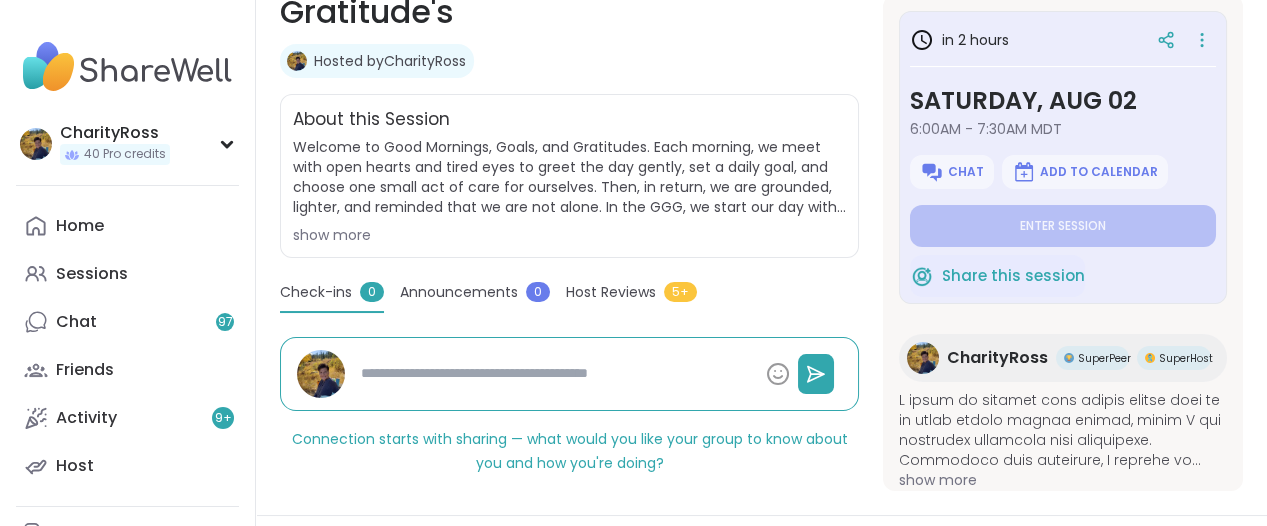 scroll, scrollTop: 375, scrollLeft: 0, axis: vertical 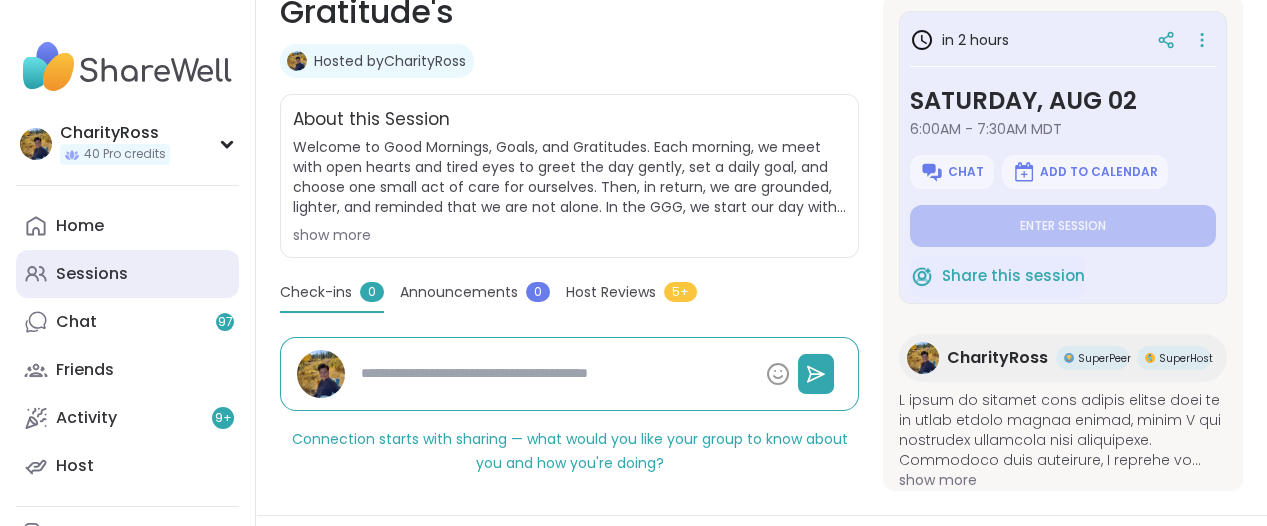 click on "Sessions" at bounding box center (92, 274) 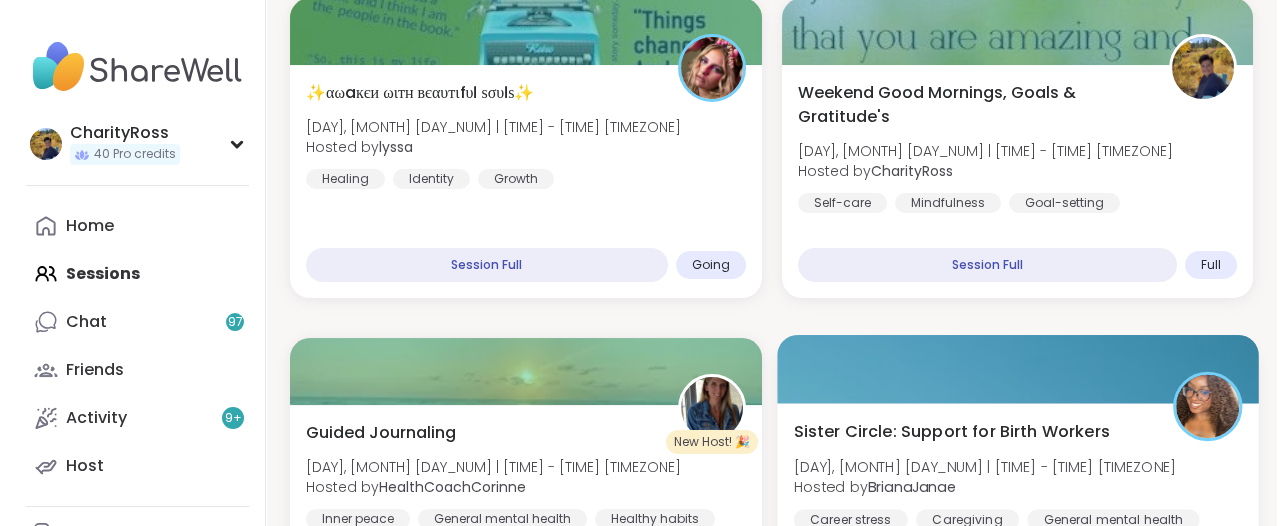 scroll, scrollTop: 375, scrollLeft: 0, axis: vertical 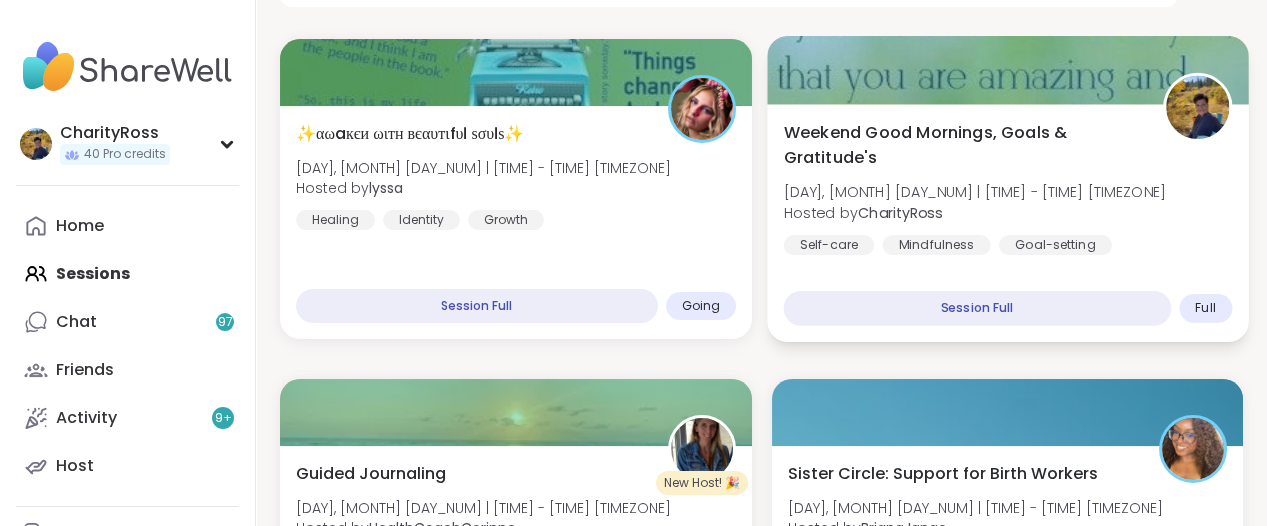 click on "Weekend Good Mornings, Goals & Gratitude's" at bounding box center [961, 144] 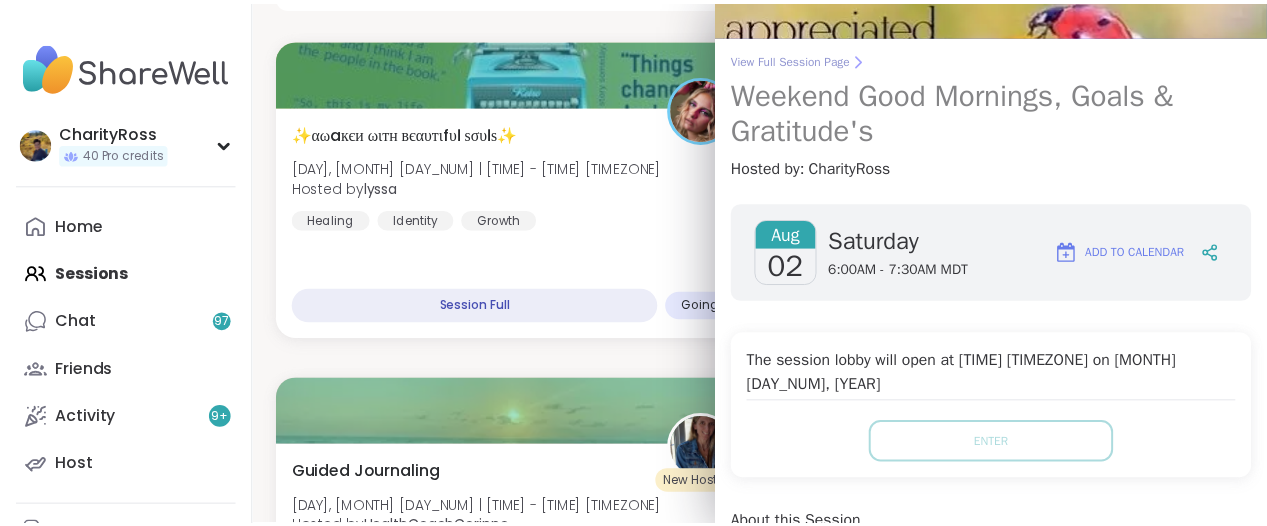 scroll, scrollTop: 0, scrollLeft: 0, axis: both 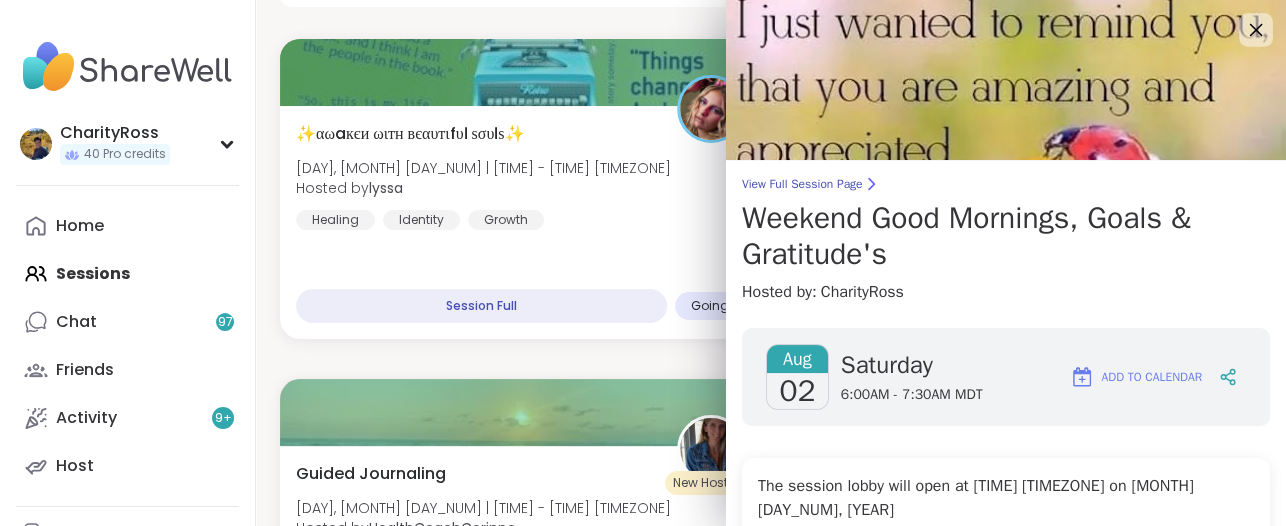 click 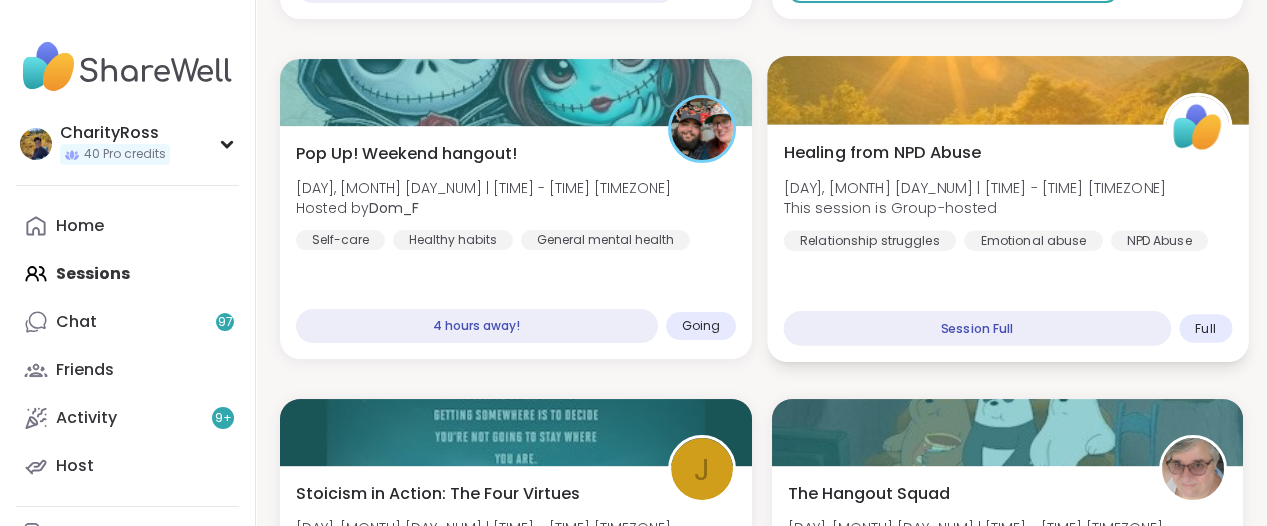 scroll, scrollTop: 1000, scrollLeft: 0, axis: vertical 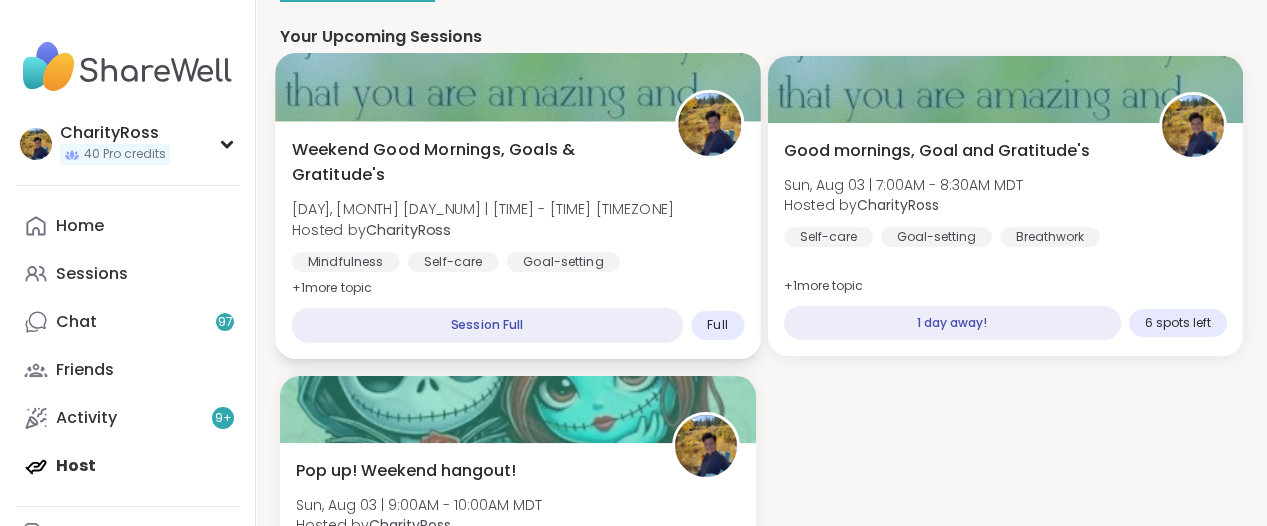 click on "[DAY], [MONTH] [DAY_NUM] | [TIME] - [TIME] [TIMEZONE]" at bounding box center [483, 209] 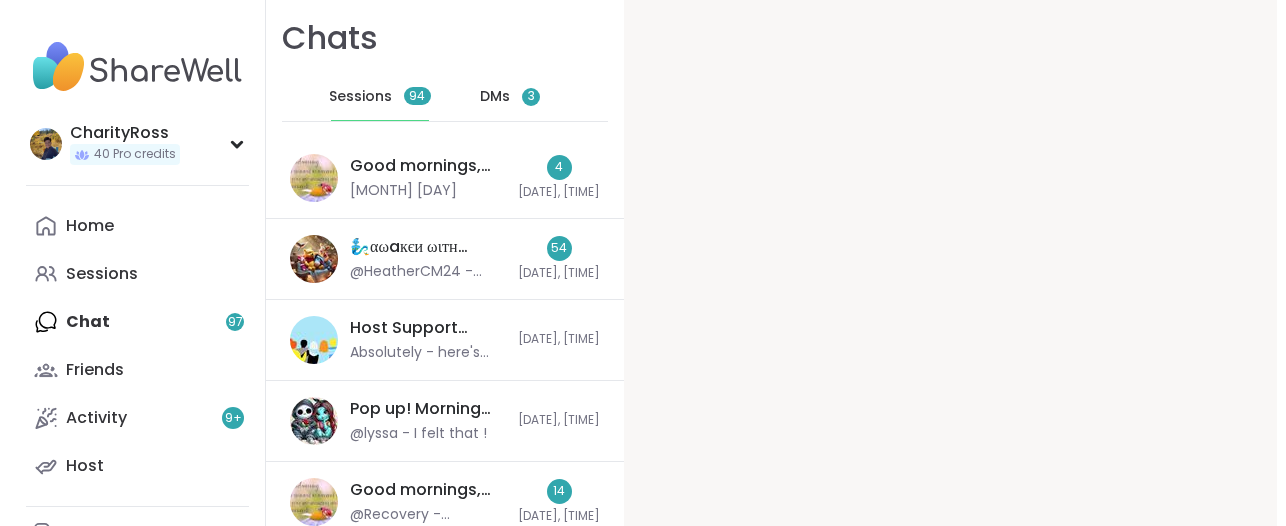 scroll, scrollTop: 0, scrollLeft: 0, axis: both 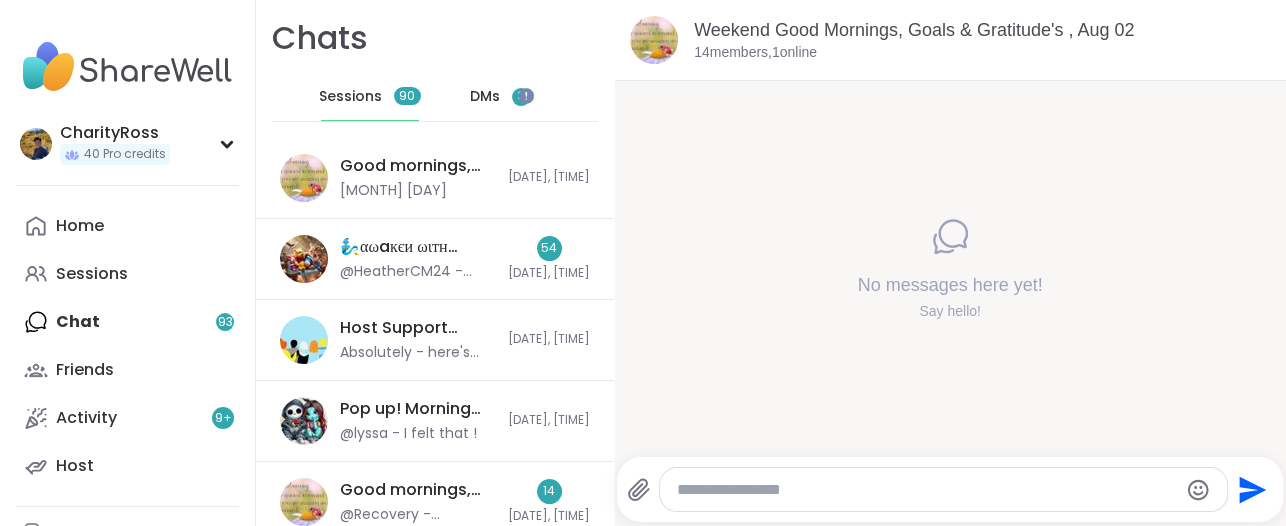 click at bounding box center [926, 490] 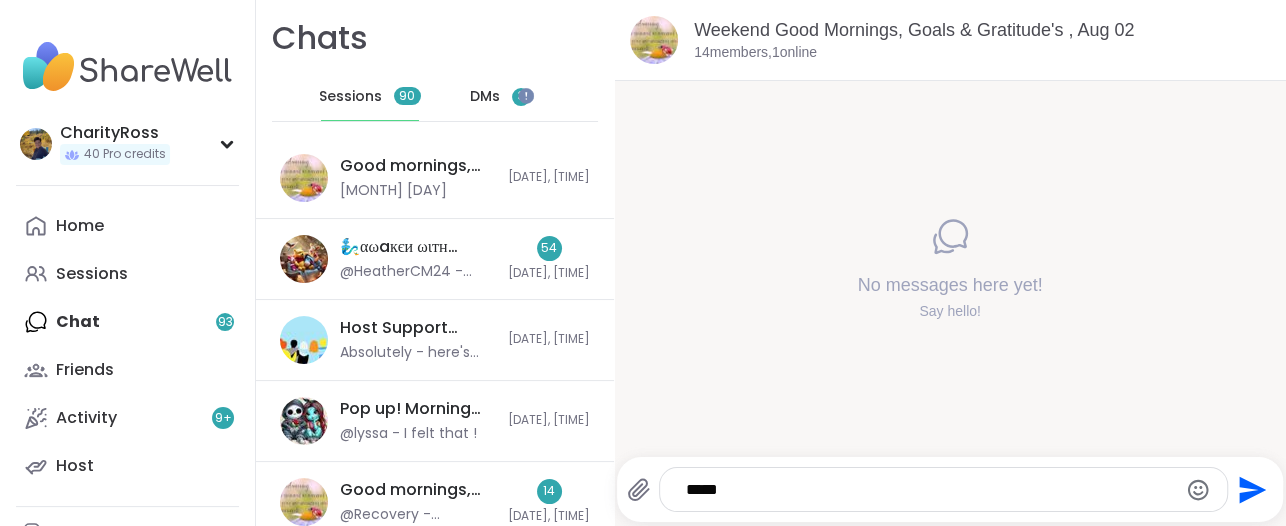 type on "*****" 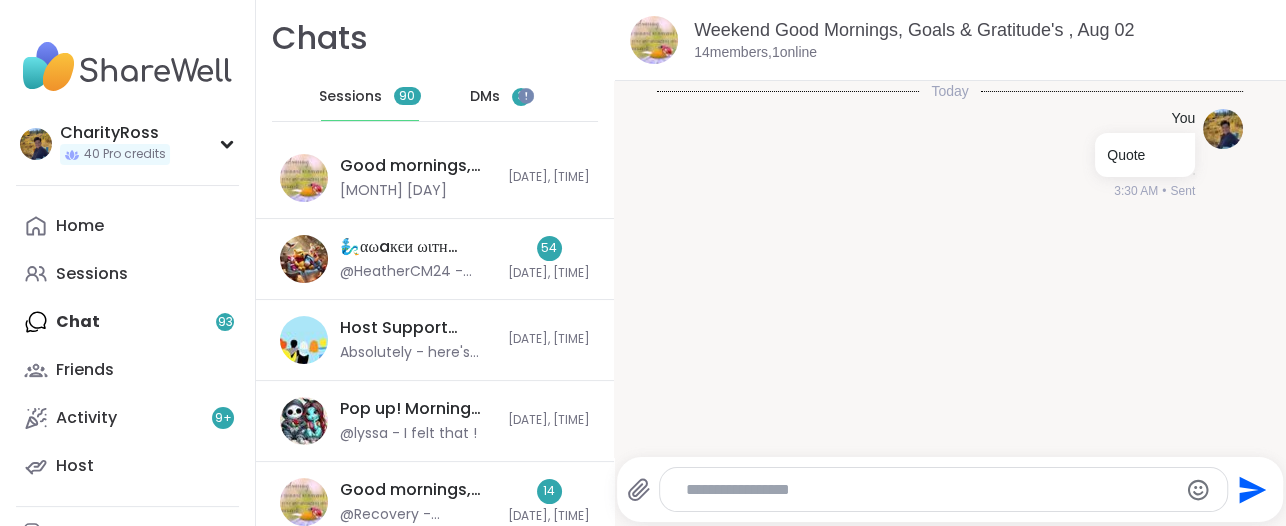 click at bounding box center (927, 490) 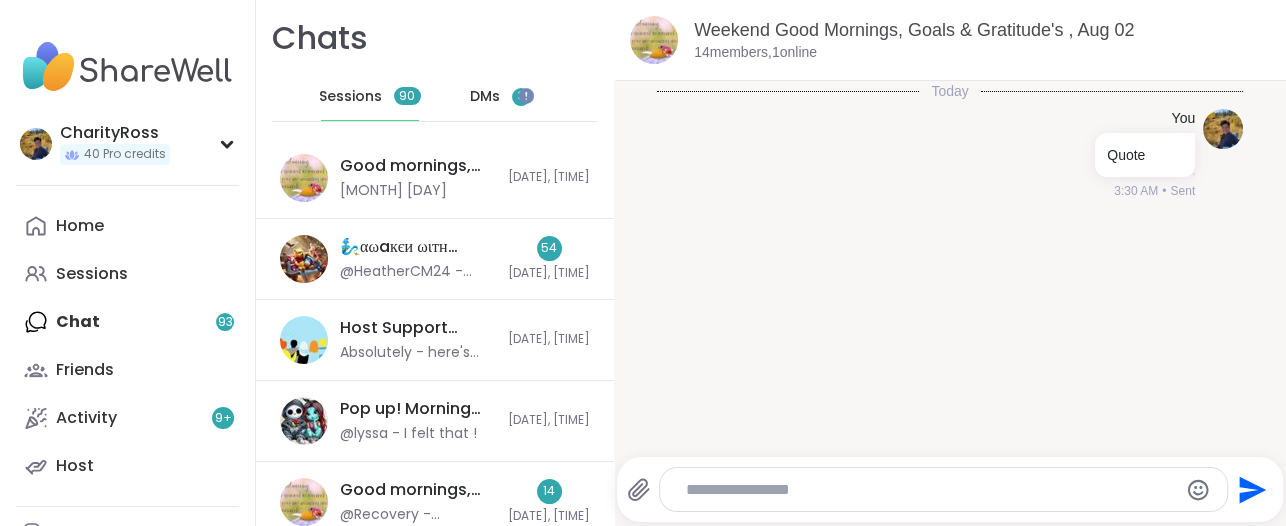 paste on "**********" 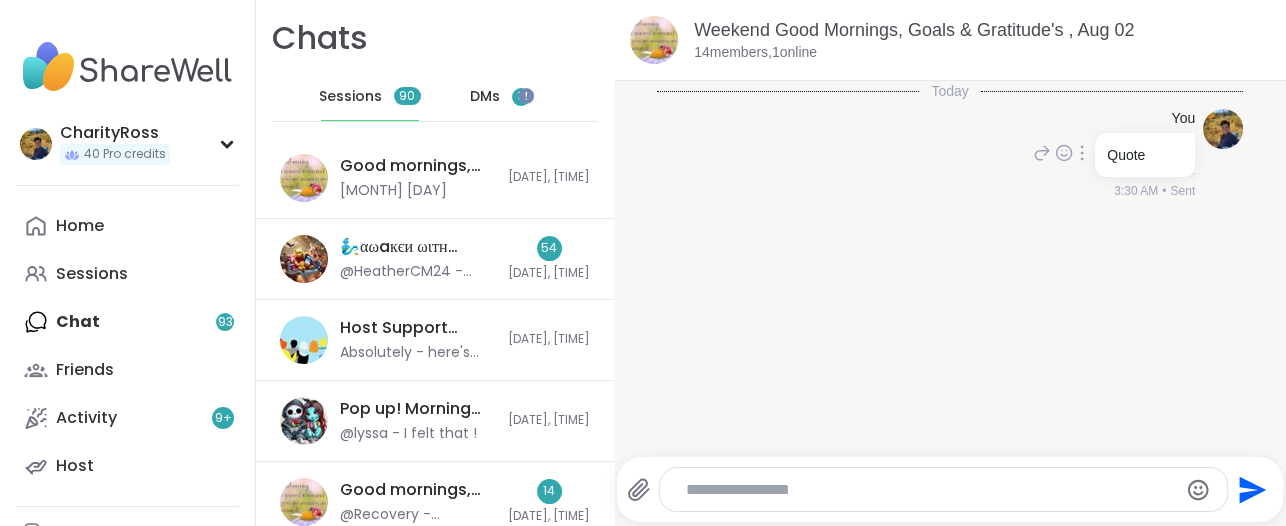 type on "**********" 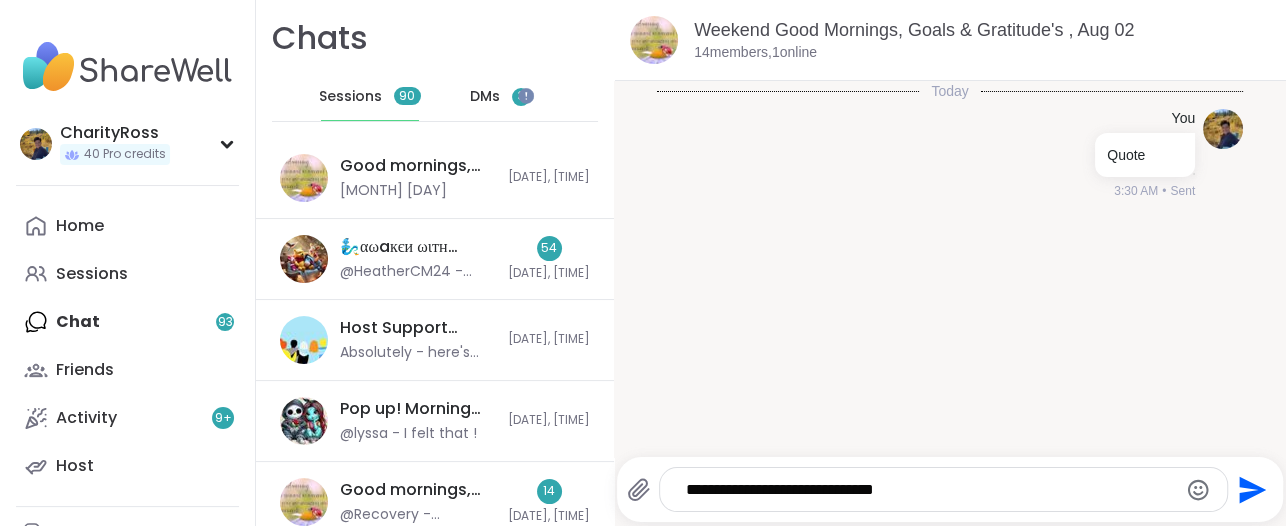 click 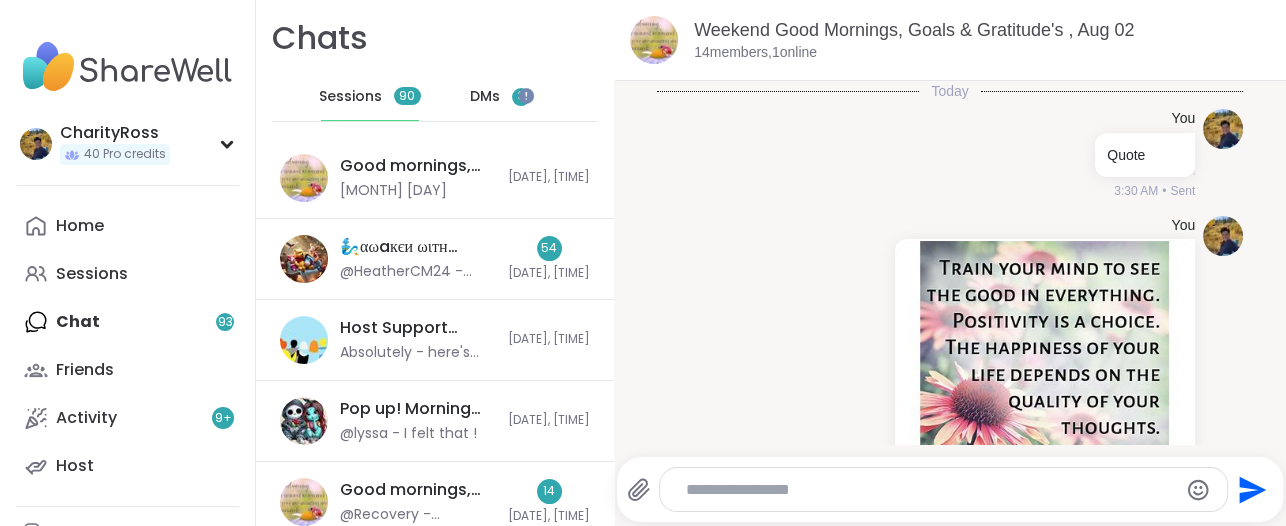 click at bounding box center [927, 490] 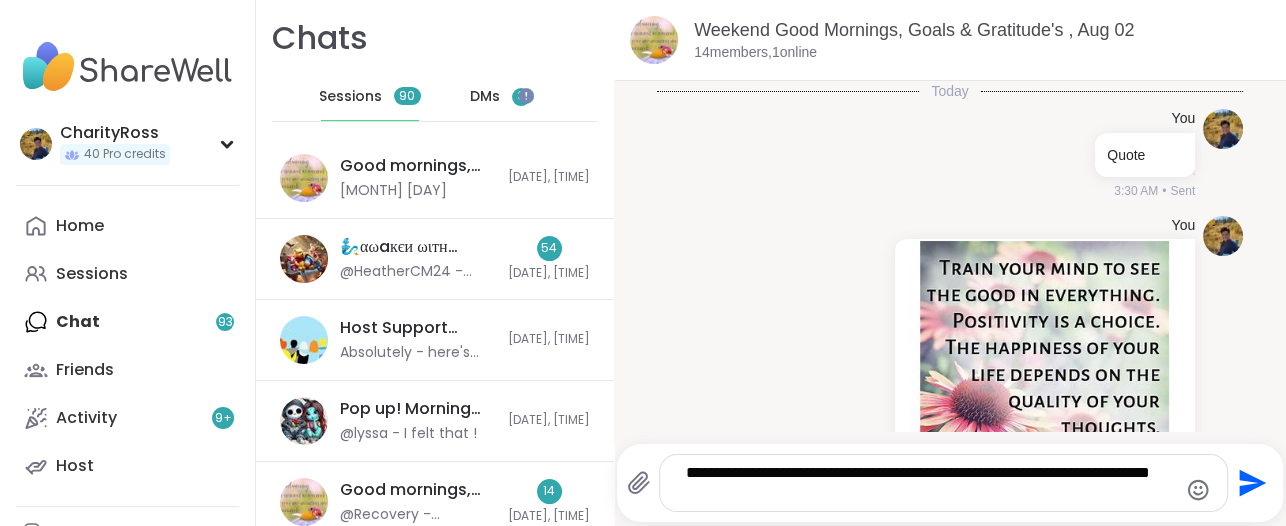 click on "**********" at bounding box center (927, 483) 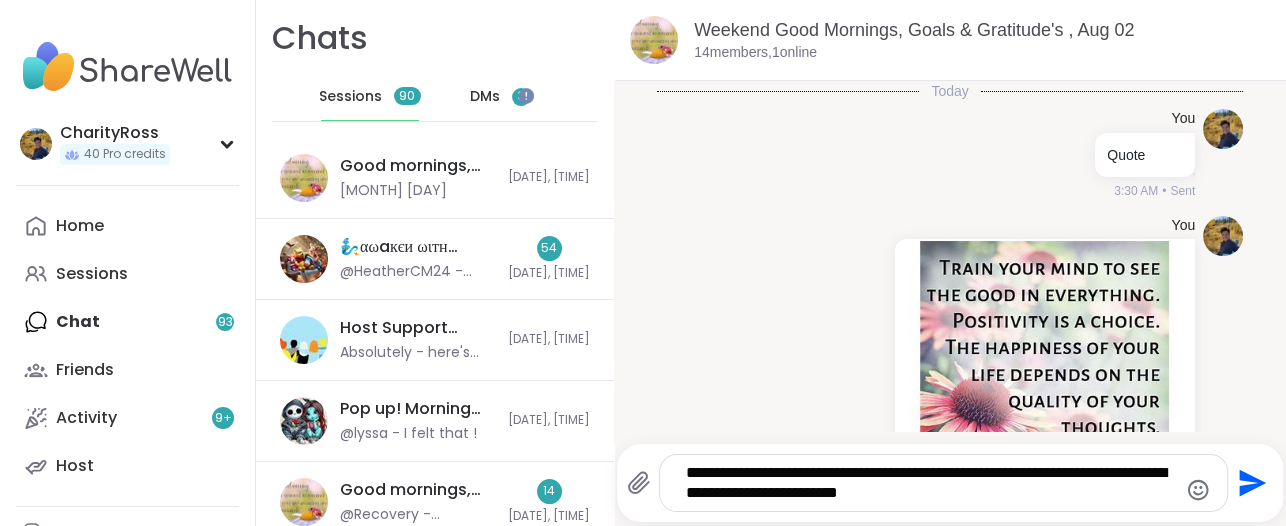 type on "**********" 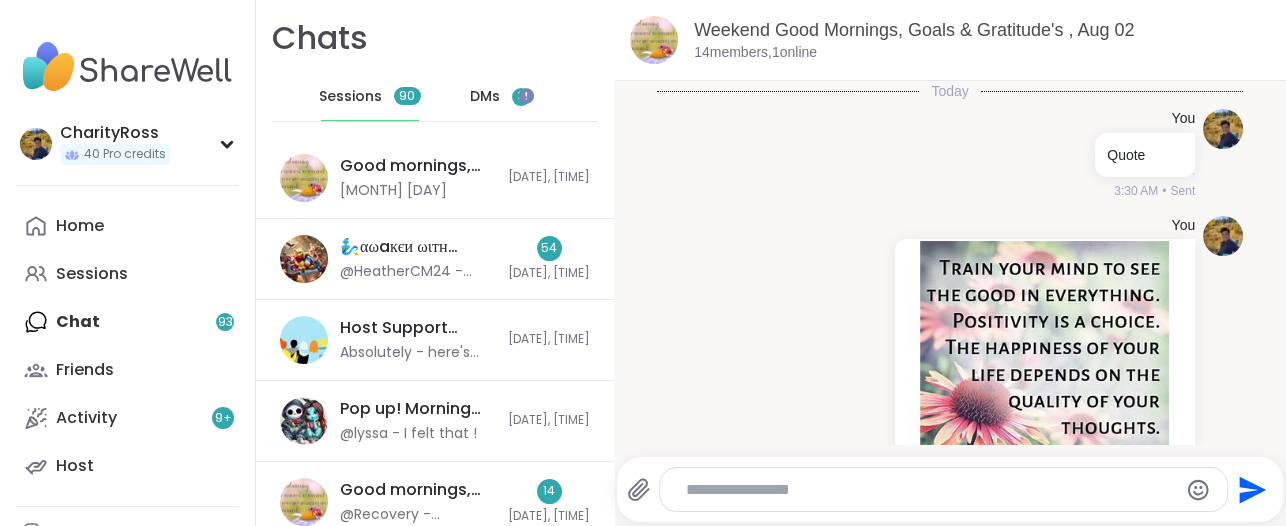 scroll, scrollTop: 360, scrollLeft: 0, axis: vertical 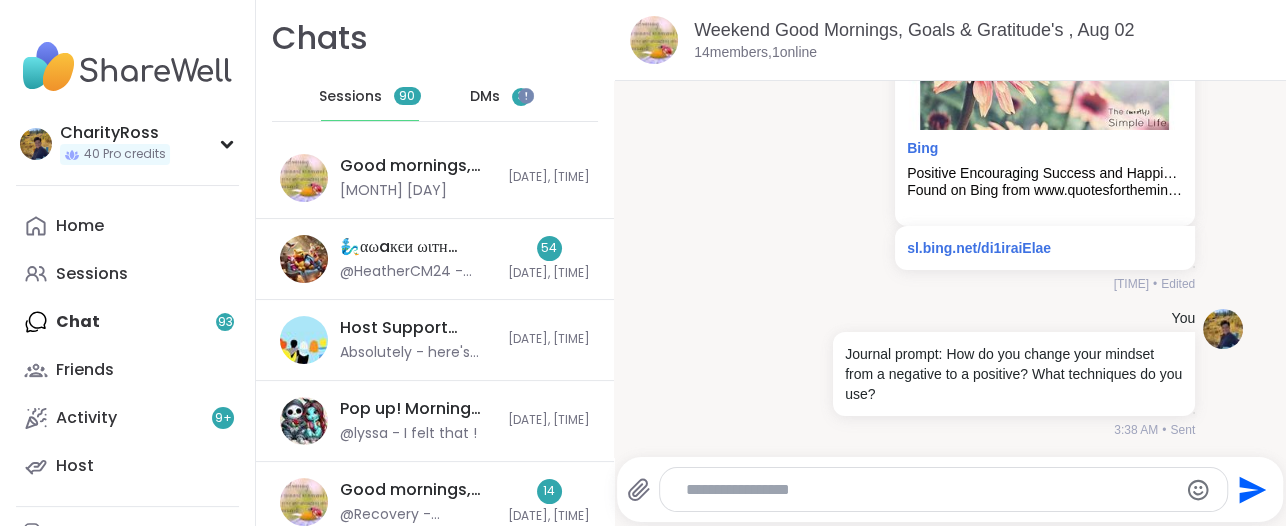 click on "3" at bounding box center [521, 96] 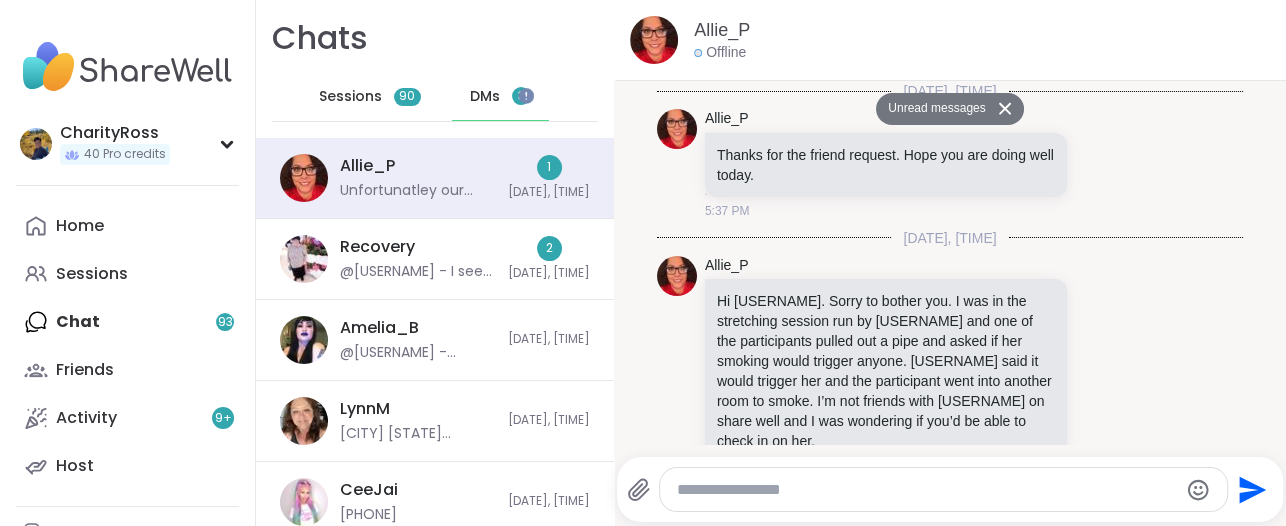 scroll, scrollTop: 4166, scrollLeft: 0, axis: vertical 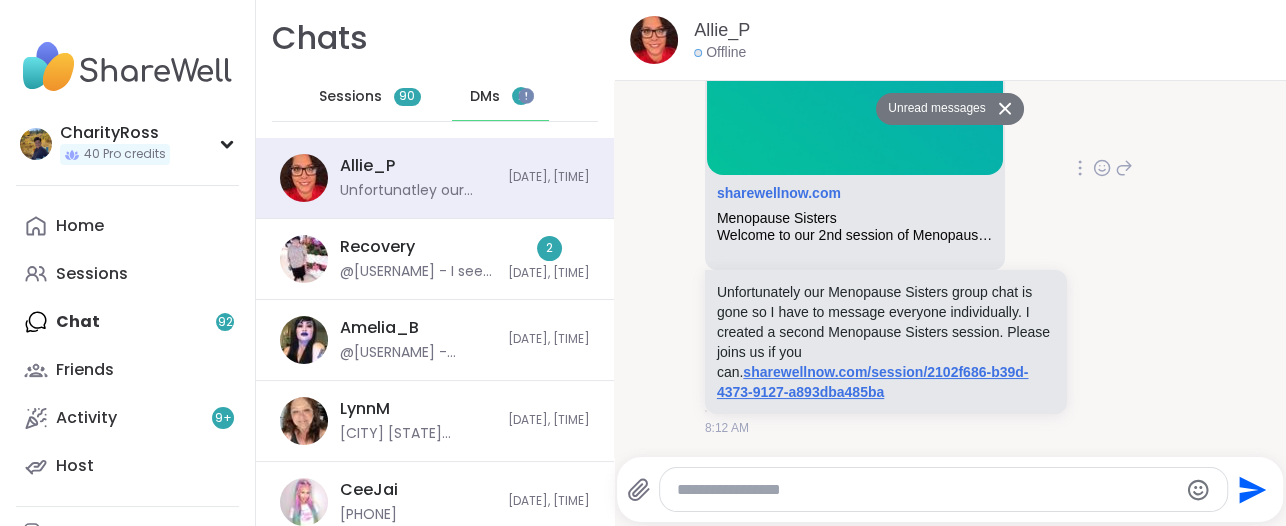 click on "sharewellnow.com/session/2102f686-b39d-4373-9127-a893dba485ba" at bounding box center (873, 382) 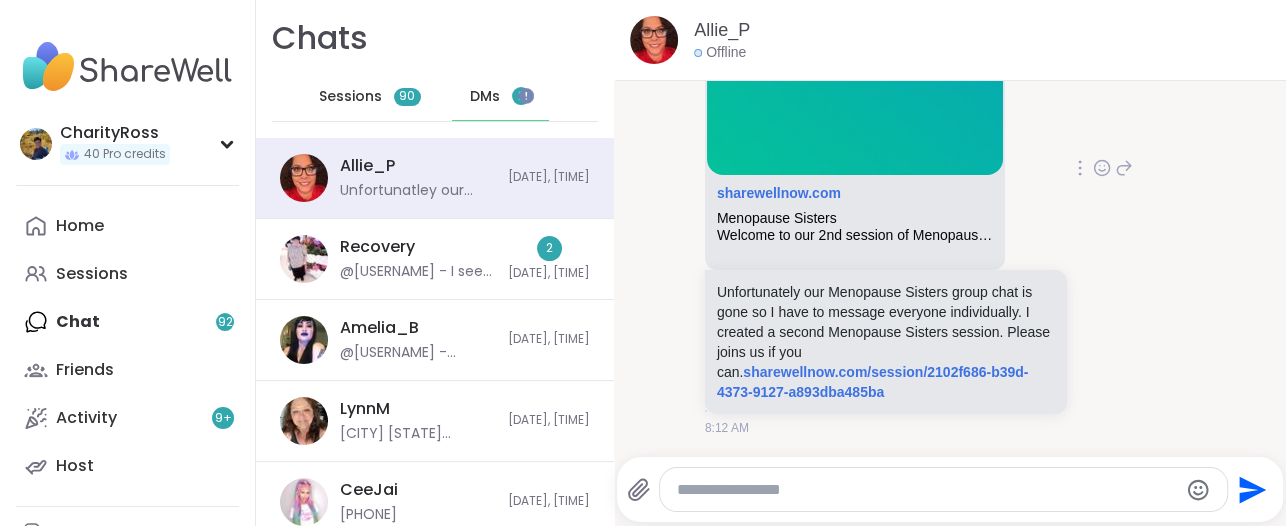 scroll, scrollTop: 4166, scrollLeft: 0, axis: vertical 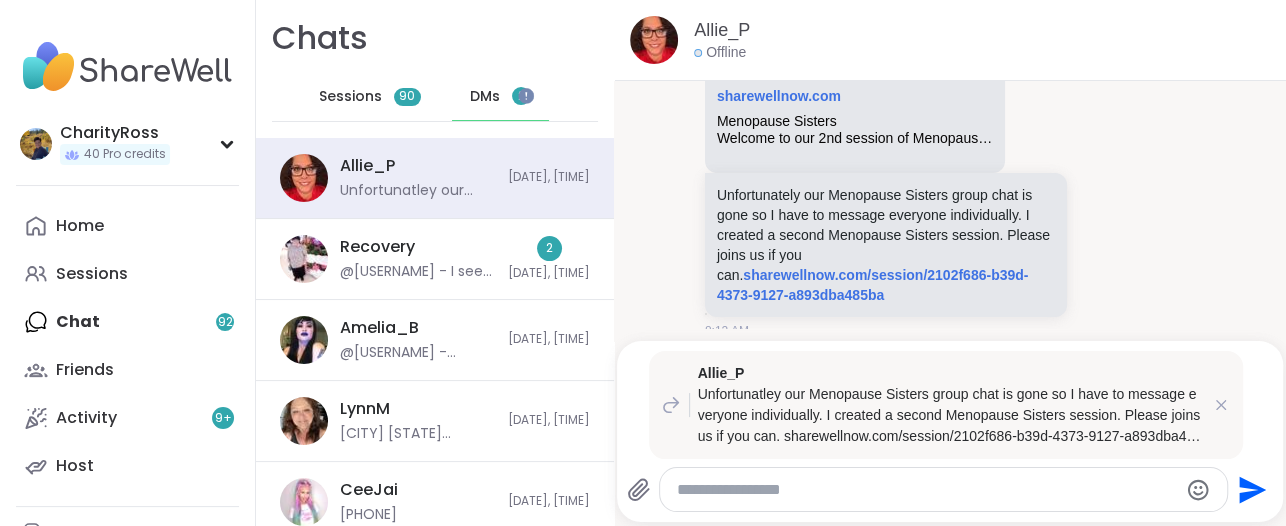 click on "[USERNAME] sharewellnow.com Menopause Sisters Welcome to our 2nd session of Menopause Sisters. We enjoyed the 1st one so much that it was requested we do another one. We can discuss perimenopause, menopause or just a chat among friends who deal with these symptoms. Unfortunatley our Menopause Sisters group chat is gone so I have to message everyone individually. I created a second Menopause Sisters session. Please joins us if you can.  sharewellnow.com/session/2102f686-b39d-4373-9127-a893dba485ba" at bounding box center [919, 71] 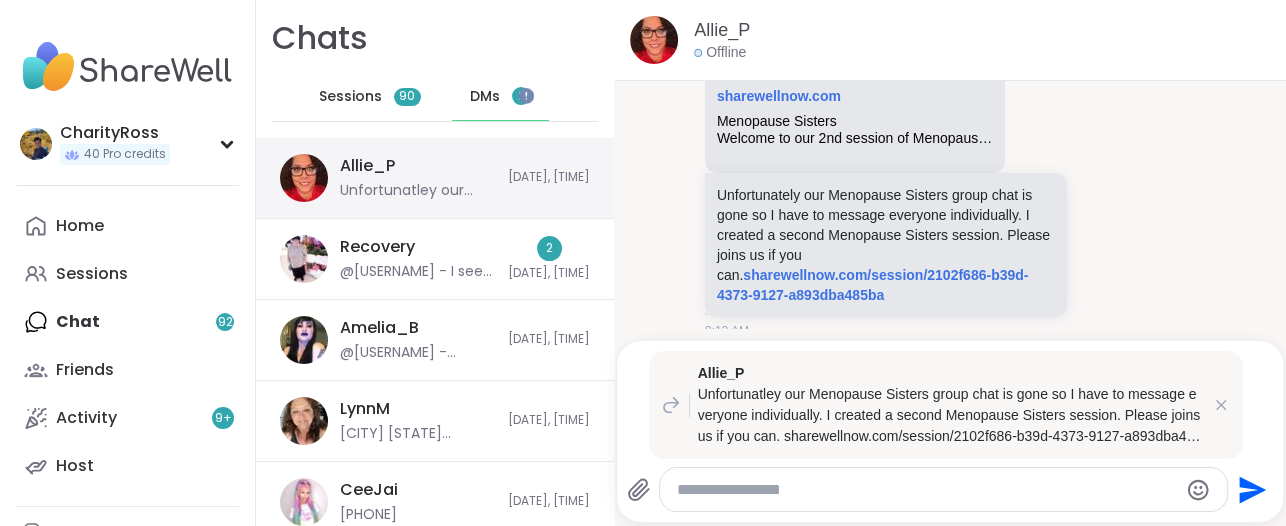click on "[USERNAME] Unfortunatley our Menopause Sisters group chat is gone so I have to message everyone individually. I created a second Menopause Sisters session. Please joins us if you can. sharewellnow.com/session/2102f686-b39d-4373-9127-a893dba485ba" at bounding box center (418, 178) 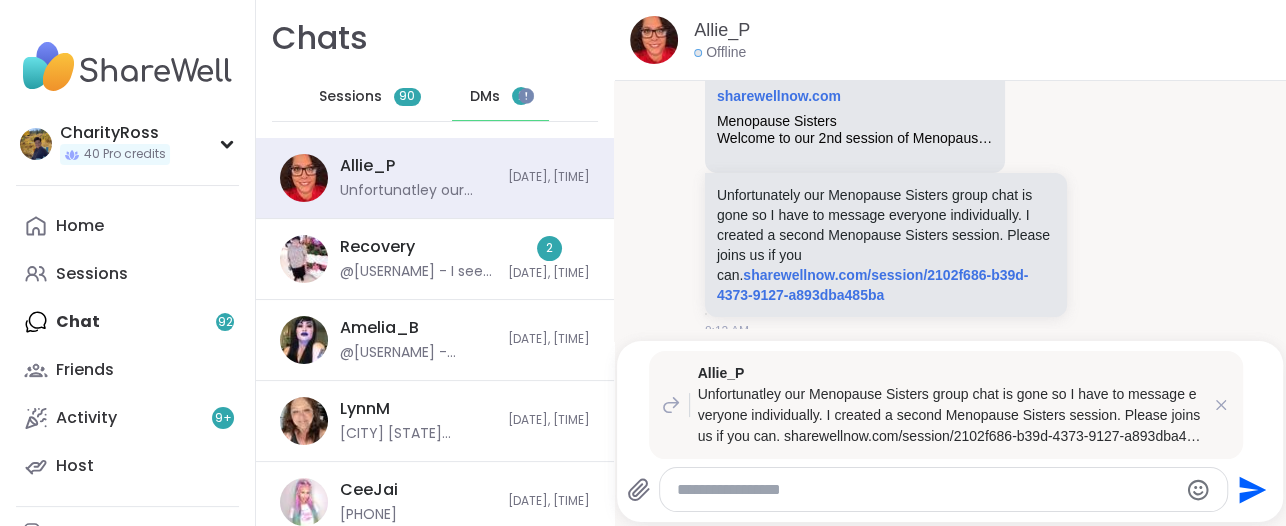 scroll, scrollTop: 3666, scrollLeft: 0, axis: vertical 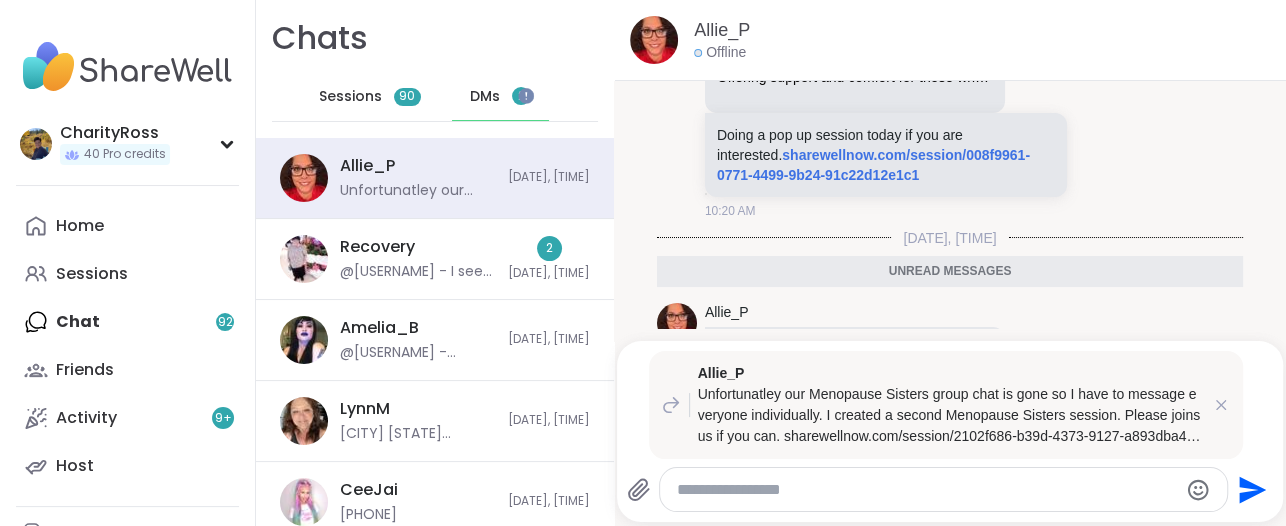 click on "DMs 2" at bounding box center [501, 97] 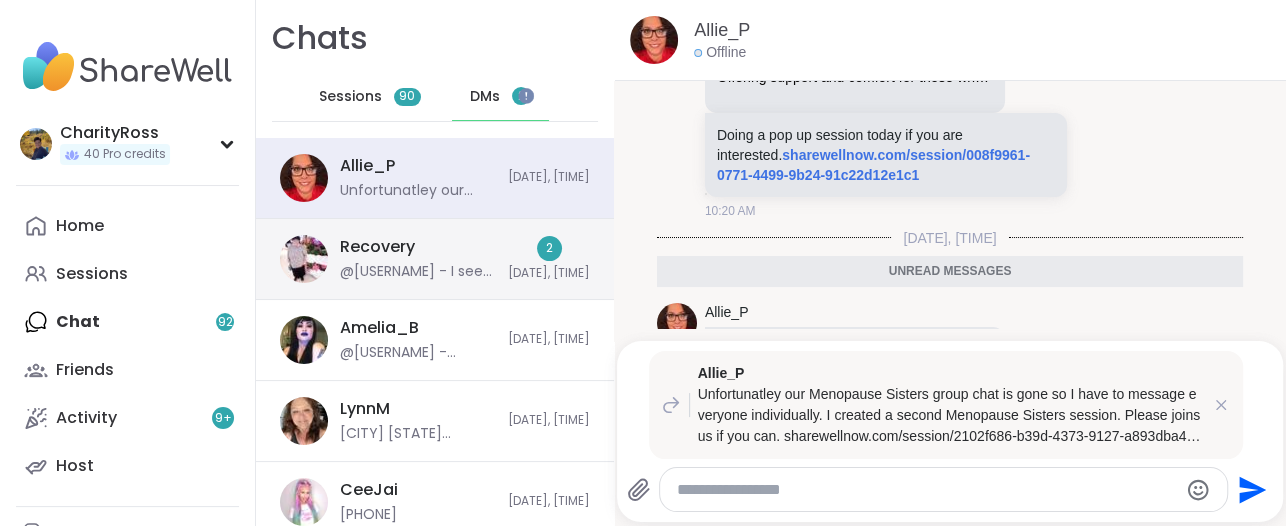 click on "[NUMBER] [DATE], [TIME]" at bounding box center (549, 259) 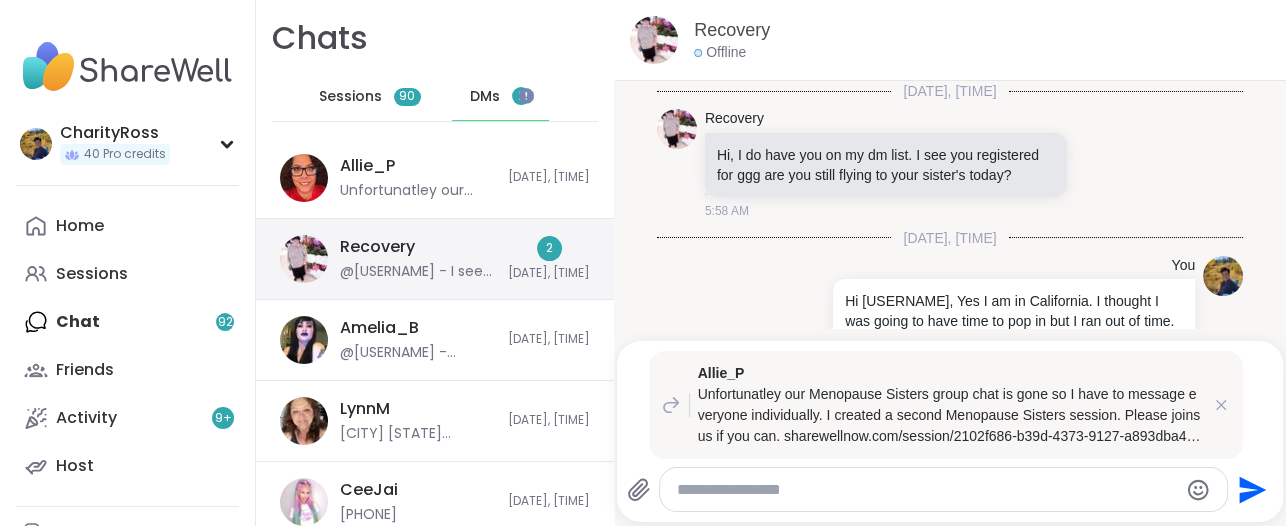 scroll, scrollTop: 2042, scrollLeft: 0, axis: vertical 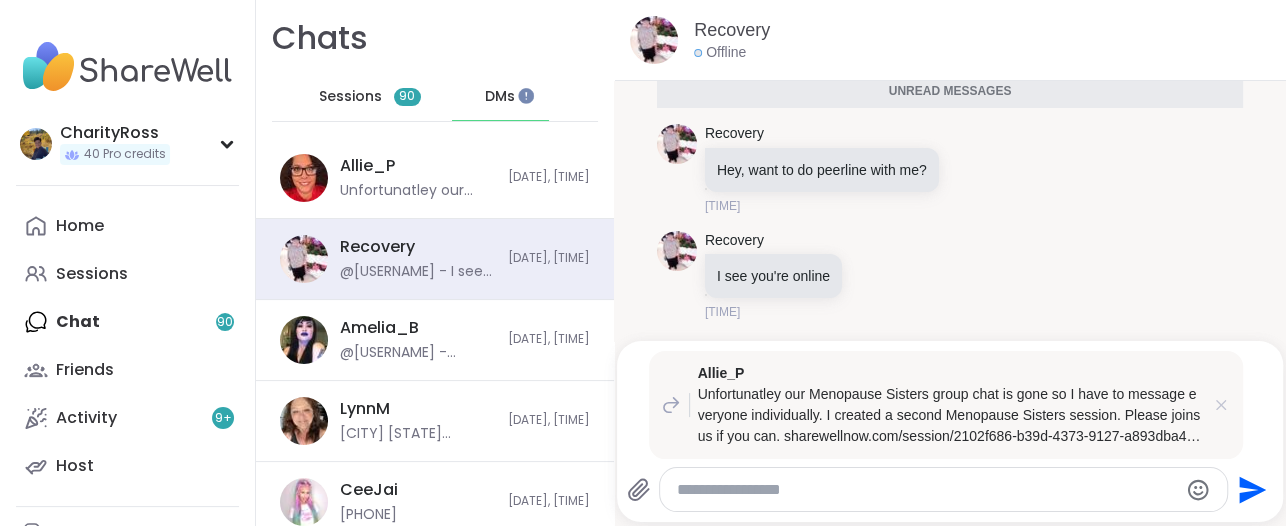 click 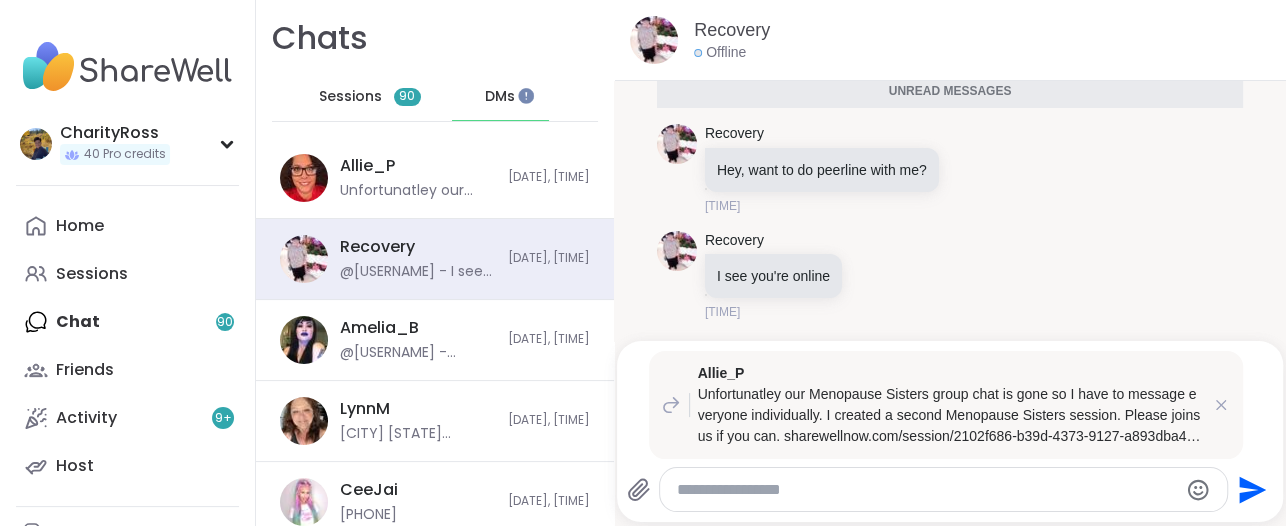 scroll, scrollTop: 1925, scrollLeft: 0, axis: vertical 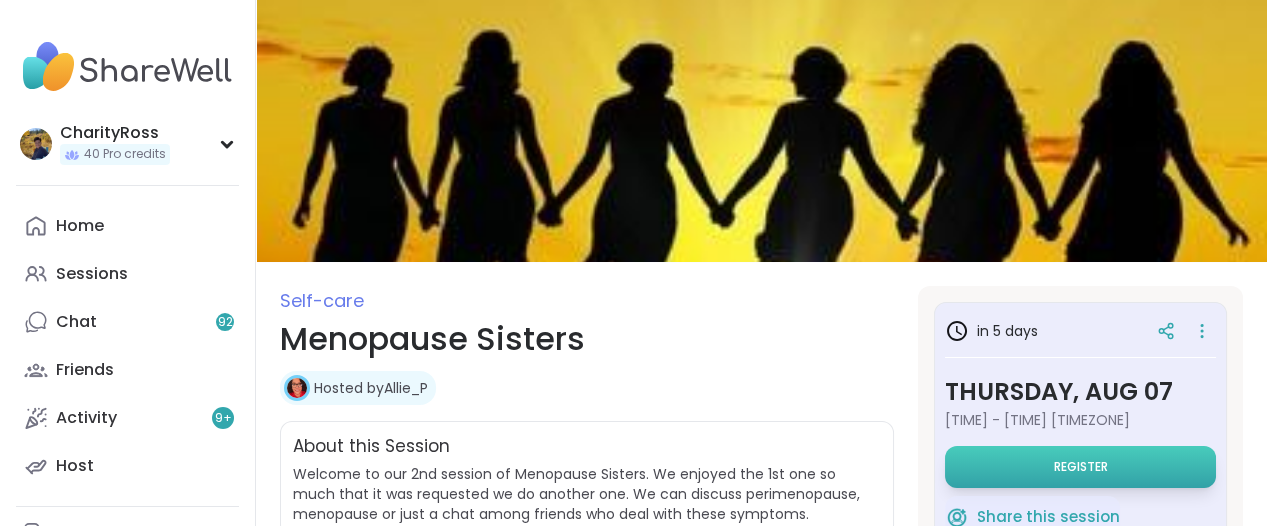 click on "Register" at bounding box center (1080, 467) 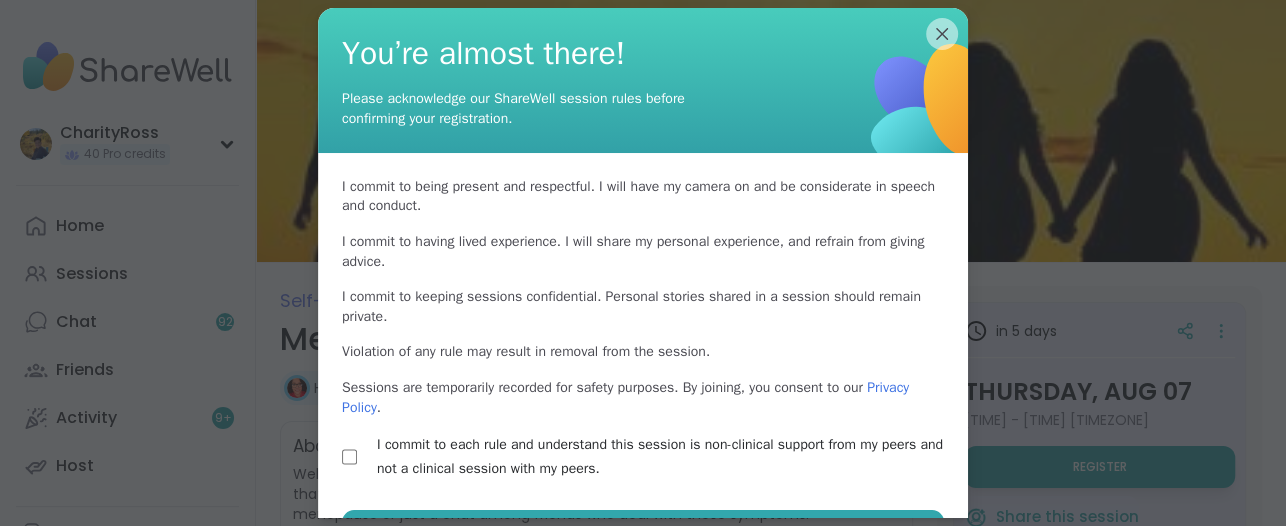 scroll, scrollTop: 58, scrollLeft: 0, axis: vertical 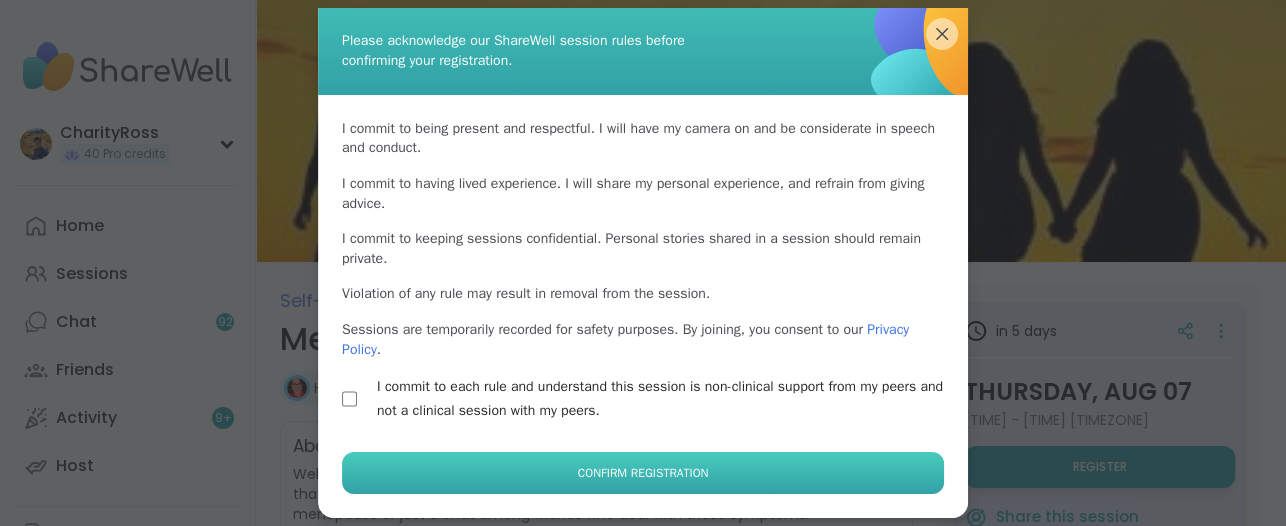 click on "Confirm Registration" at bounding box center [643, 473] 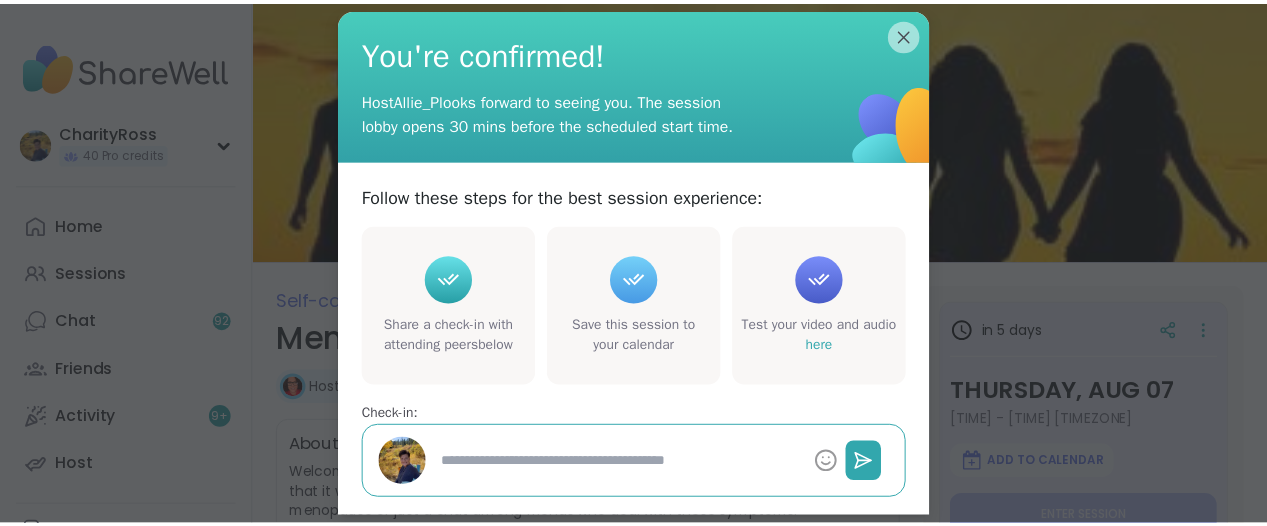 scroll, scrollTop: 121, scrollLeft: 0, axis: vertical 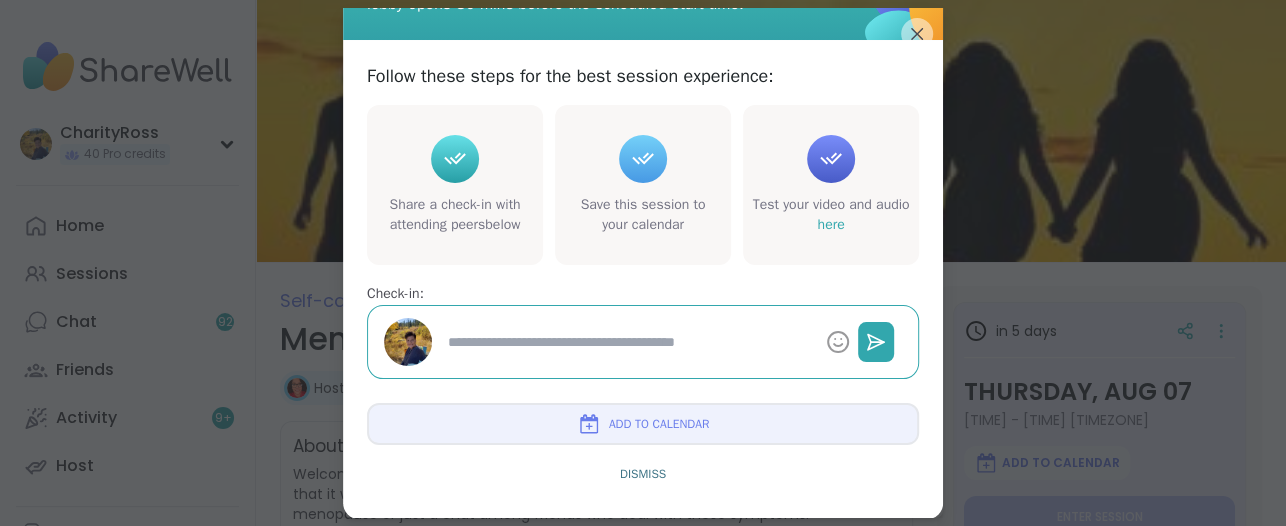 click on "Add to Calendar" at bounding box center [659, 424] 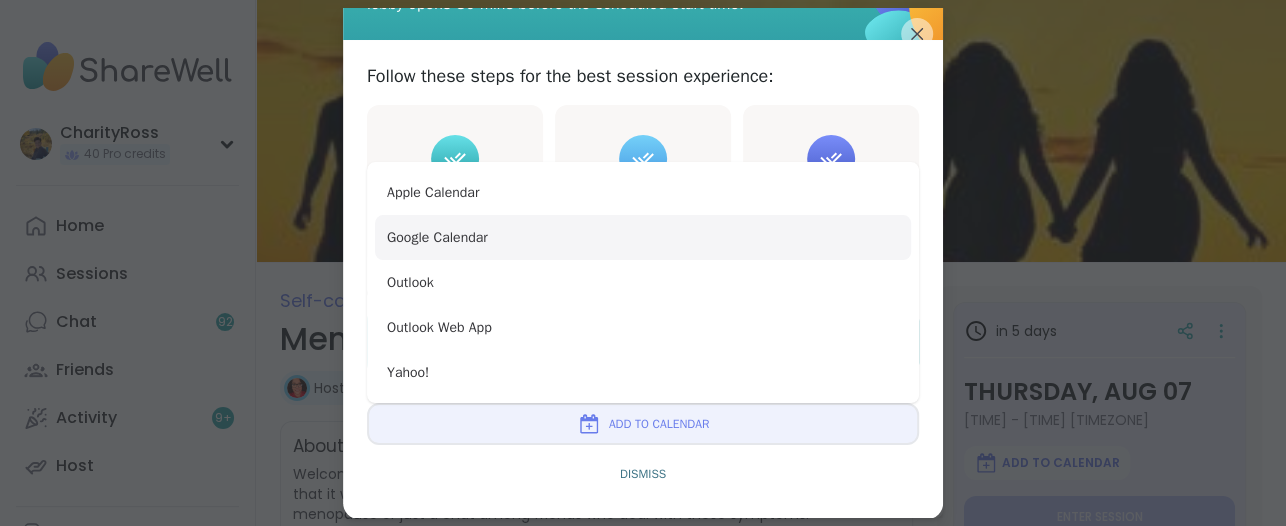 click on "Google Calendar" at bounding box center [643, 237] 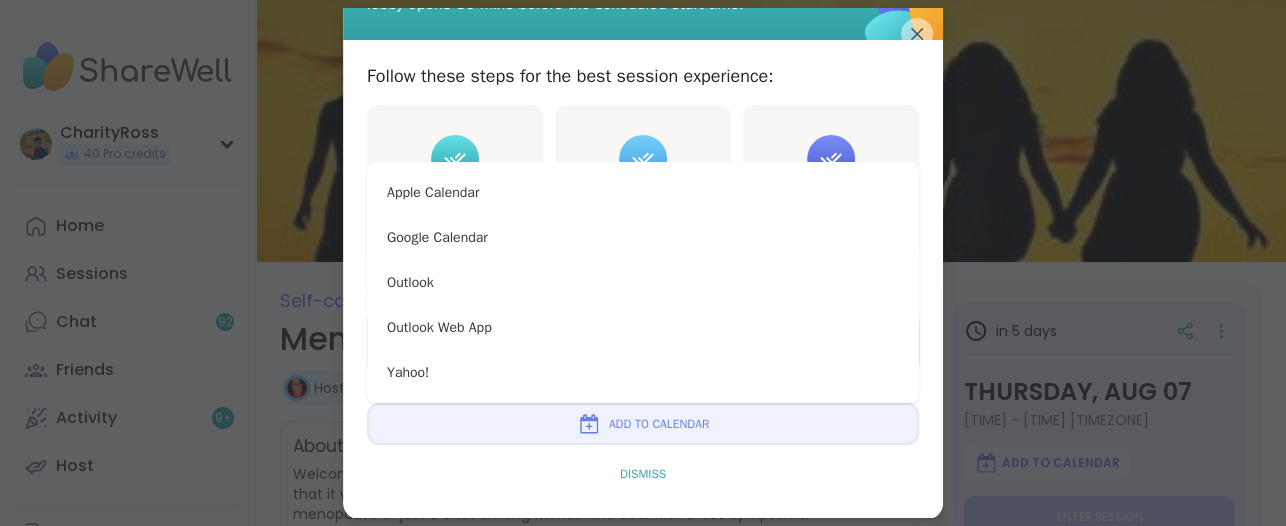click on "Dismiss" at bounding box center [643, 474] 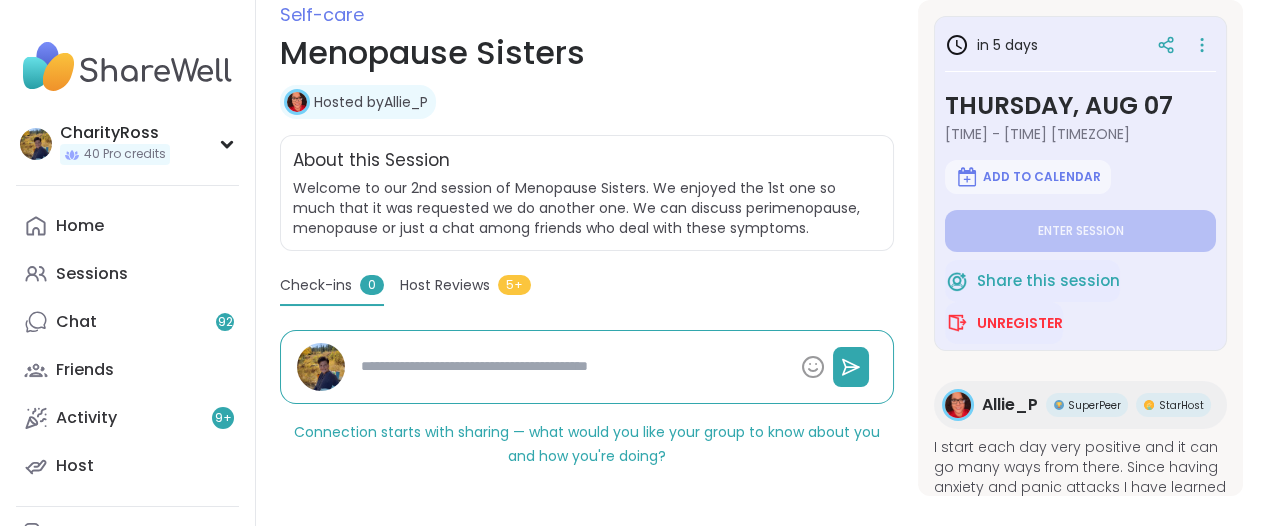 scroll, scrollTop: 312, scrollLeft: 0, axis: vertical 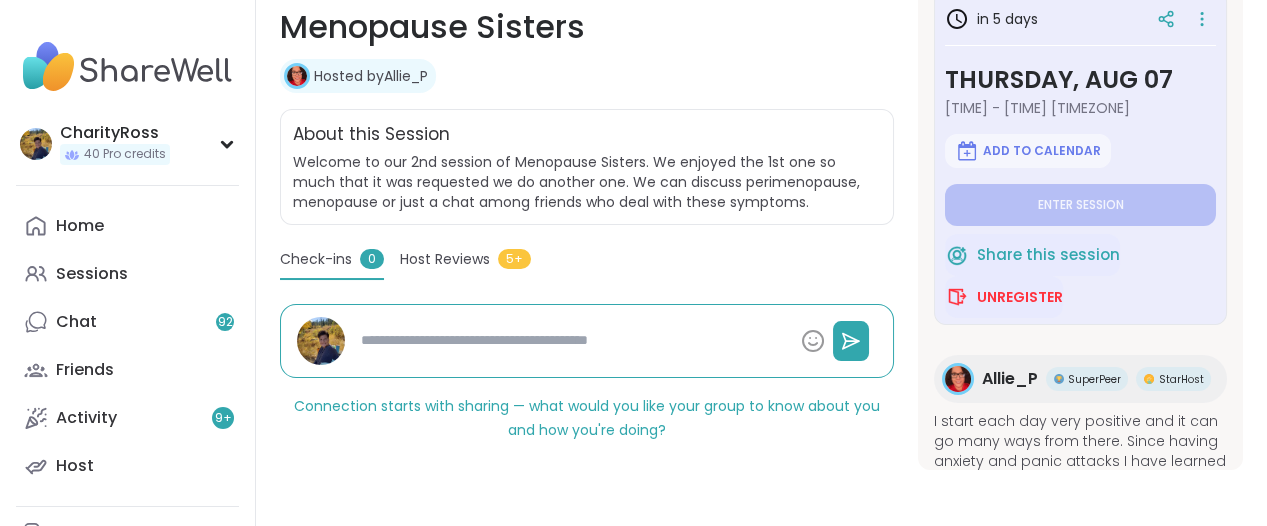 type on "*" 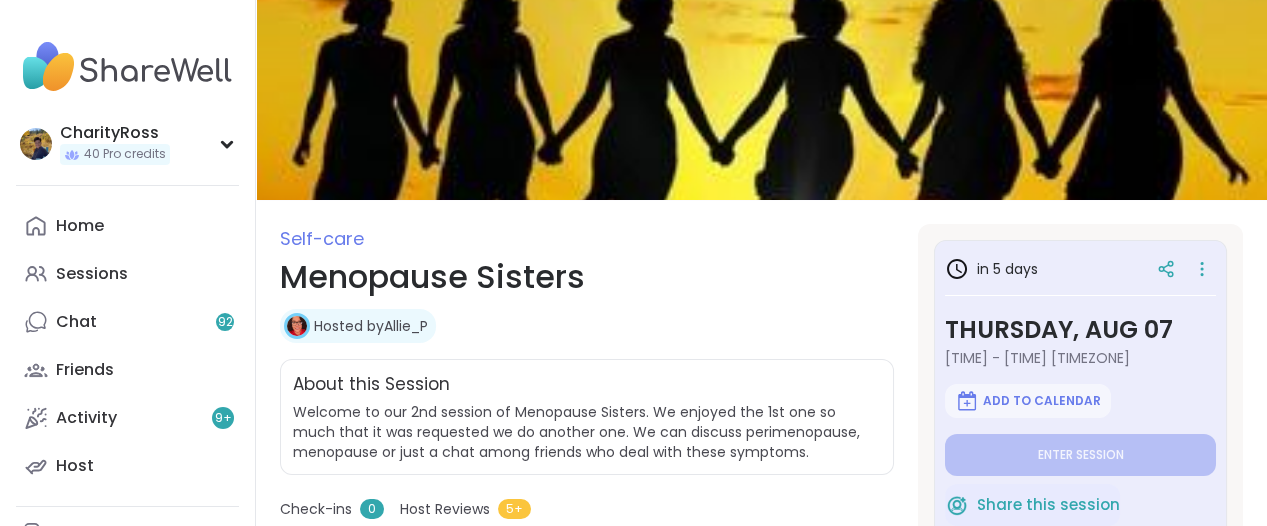 scroll, scrollTop: 0, scrollLeft: 0, axis: both 